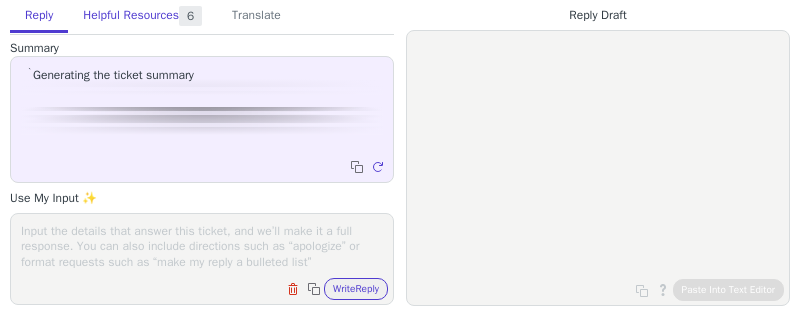scroll, scrollTop: 0, scrollLeft: 0, axis: both 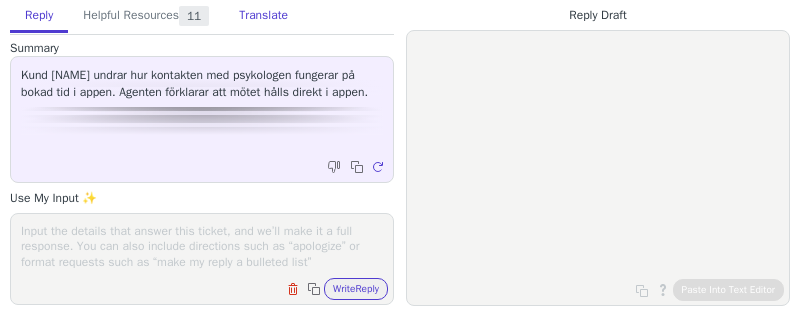 click on "Translate" at bounding box center (263, 16) 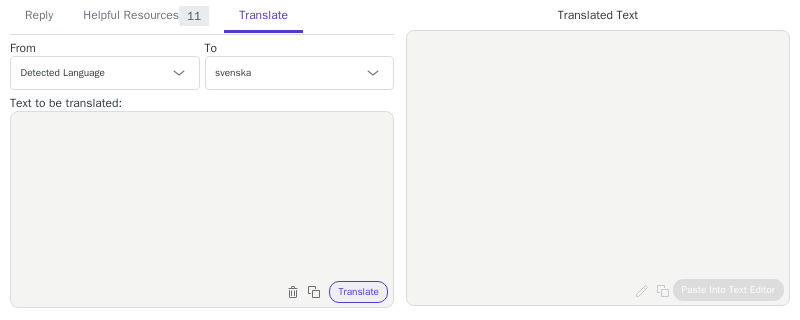 click at bounding box center (202, 197) 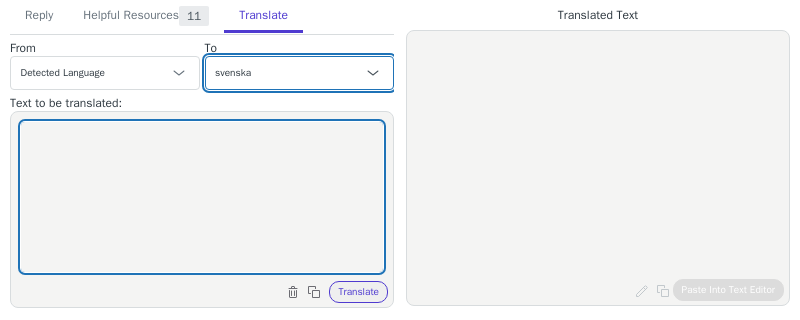 click on "Czech engelska (USA) - English (United States) danska - dansk nederländska - Nederlands French French (Canada) German Italian Japanese Korean norskt bokmål - norsk bokmål Polish Portuguese Portuguese (Brazil) Slovak Spanish svenska engelska (Storbritannien) - English (United Kingdom) nederländska (Belgien) - Nederlands (België) svenska (Sverige)" at bounding box center (300, 73) 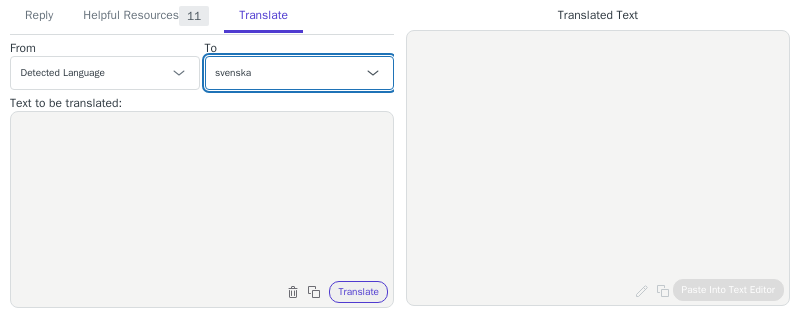 select on "da" 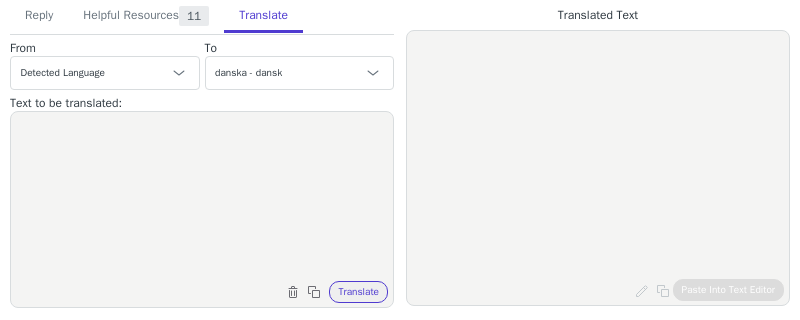 click on "Clear text Copy to clipboard Translate" at bounding box center [202, 209] 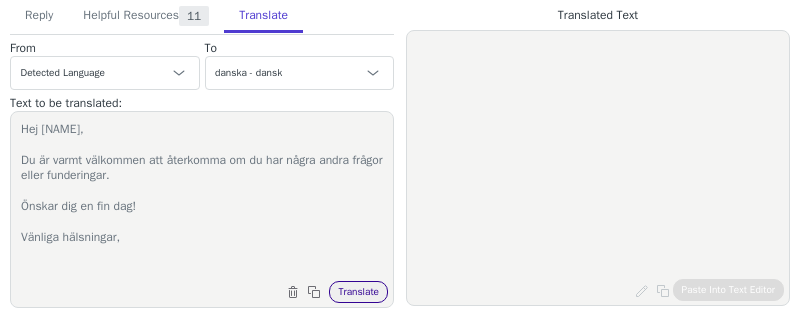 type on "Hej [NAME],
Du är varmt välkommen att återkomma om du har några andra frågor eller funderingar.
Önskar dig en fin dag!
Vänliga hälsningar," 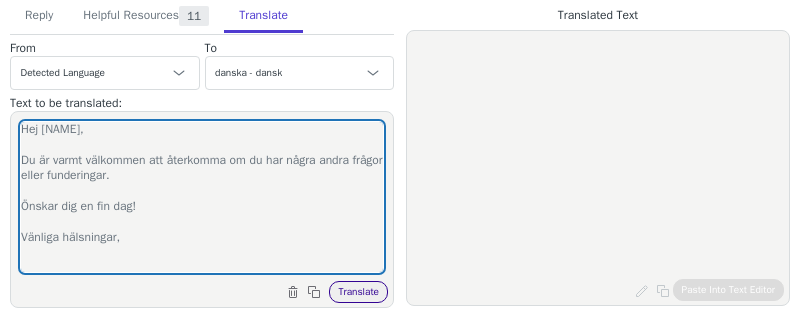 click on "Translate" at bounding box center (358, 292) 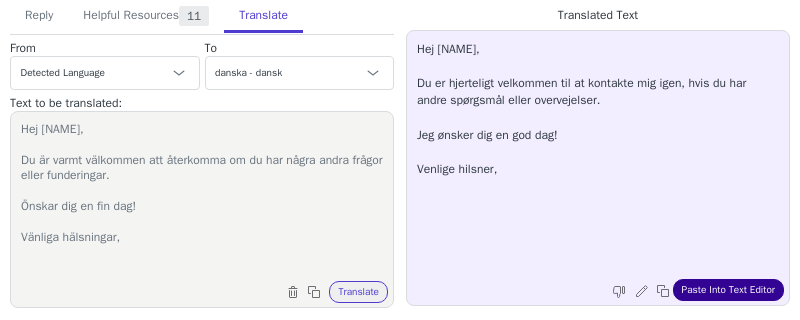 click on "Paste Into Text Editor" at bounding box center (728, 290) 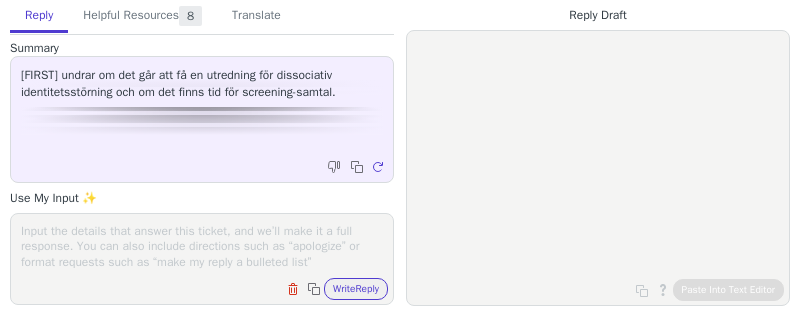 scroll, scrollTop: 0, scrollLeft: 0, axis: both 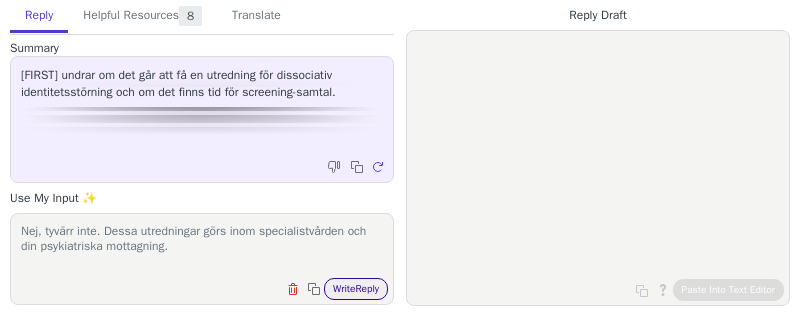 type on "Nej, tyvärr inte. Dessa utredningar görs inom specialistvården och din psykiatriska mottagning." 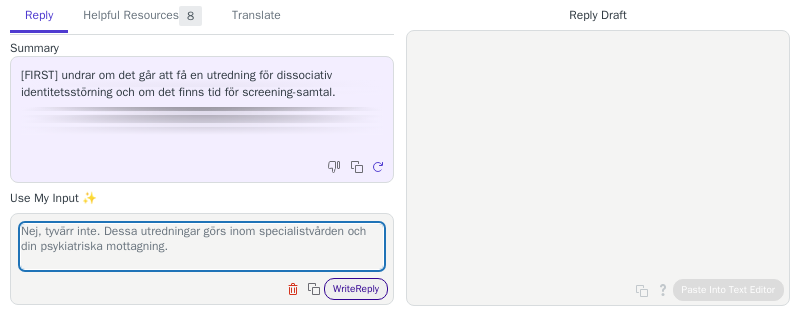 click on "Write  Reply" at bounding box center [356, 289] 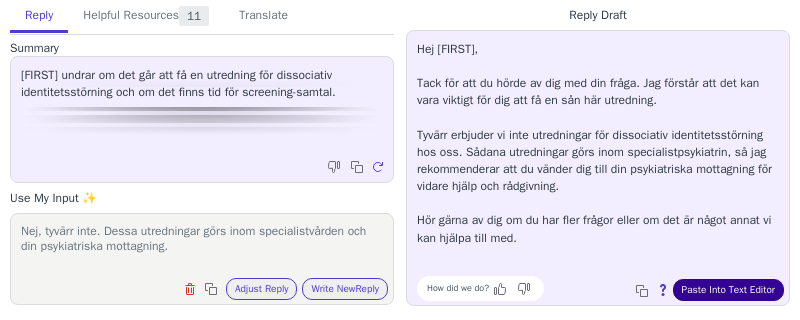 click on "Paste Into Text Editor" at bounding box center [728, 290] 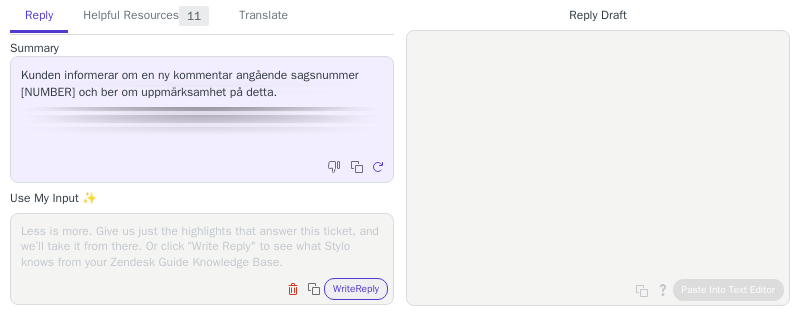 scroll, scrollTop: 0, scrollLeft: 0, axis: both 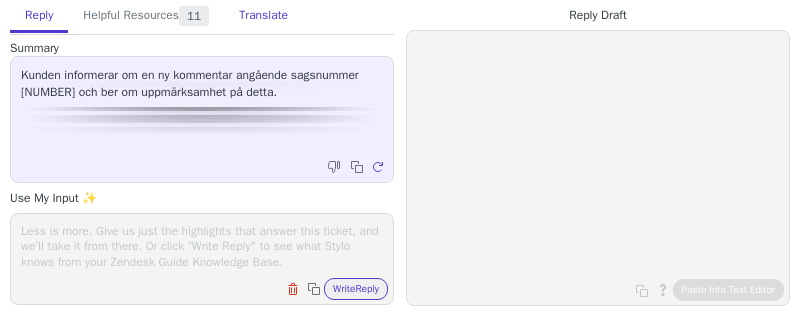 click on "Translate" at bounding box center (263, 16) 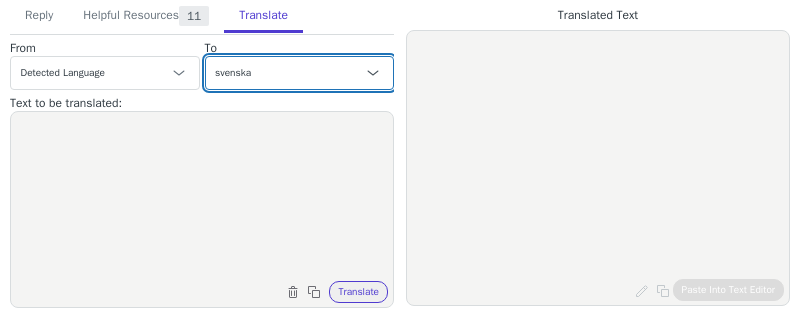 click on "Czech engelska (USA) - English (United States) danska - dansk nederländska - Nederlands French French (Canada) German Italian Japanese Korean norskt bokmål - norsk bokmål Polish Portuguese Portuguese (Brazil) Slovak Spanish svenska engelska (Storbritannien) - English (United Kingdom) nederländska (Belgien) - Nederlands (België) svenska (Sverige)" at bounding box center (300, 73) 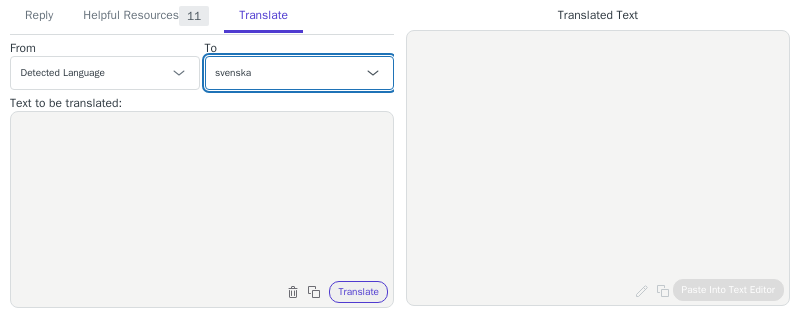 select on "da" 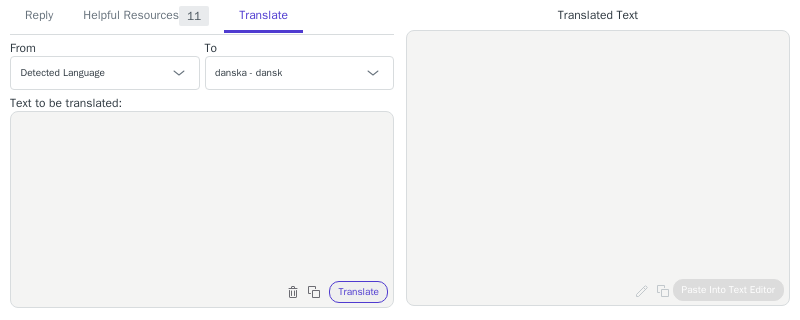 click at bounding box center (202, 197) 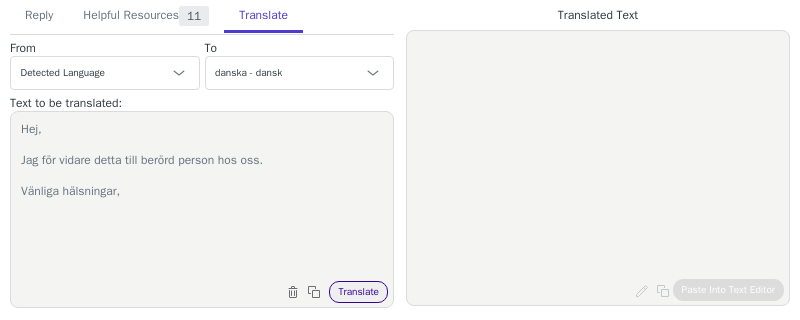 type on "Hej,
Jag för vidare detta till berörd person hos oss.
Vänliga hälsningar," 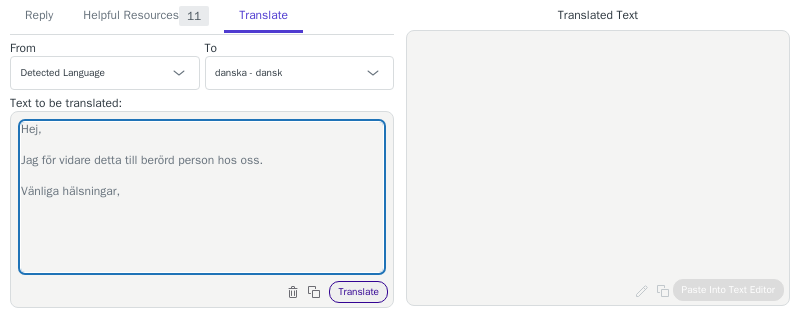 click on "Translate" at bounding box center (358, 292) 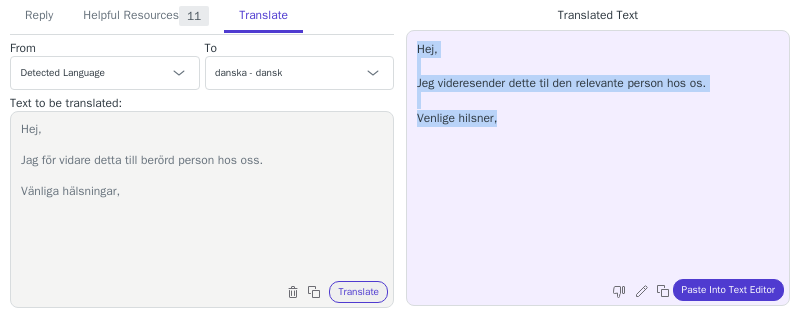 drag, startPoint x: 571, startPoint y: 140, endPoint x: 403, endPoint y: 46, distance: 192.50974 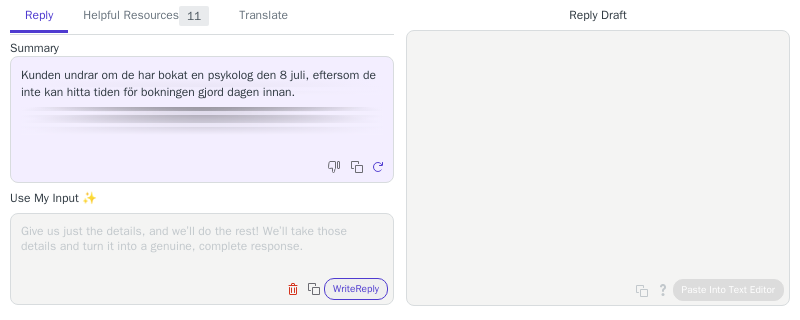 scroll, scrollTop: 0, scrollLeft: 0, axis: both 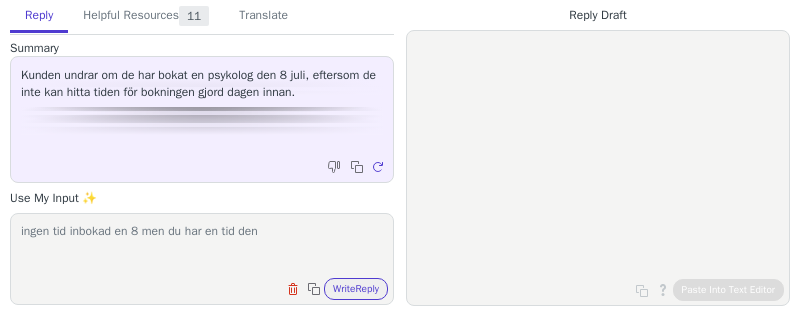 paste on "2025-07-09
10:30" 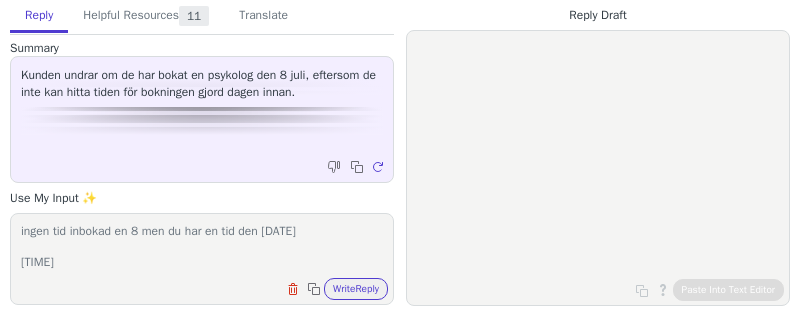 scroll, scrollTop: 0, scrollLeft: 0, axis: both 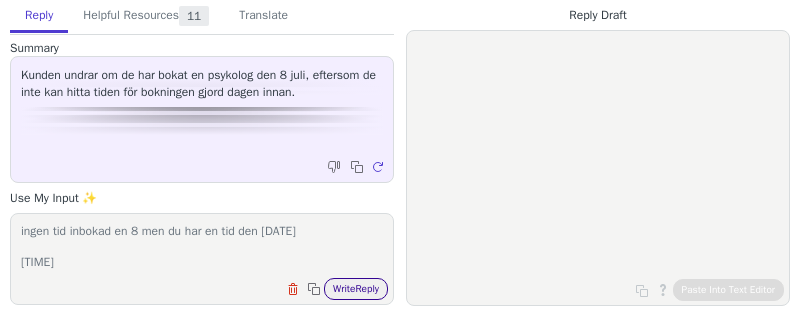 type on "ingen tid inbokad en 8 men du har en tid den 2025-07-09
10:30" 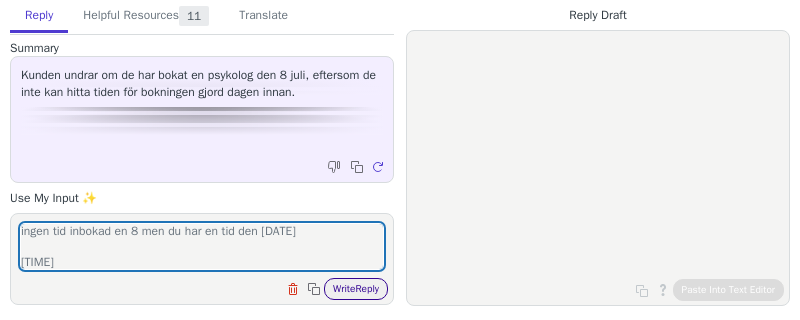 click on "Write  Reply" at bounding box center [356, 289] 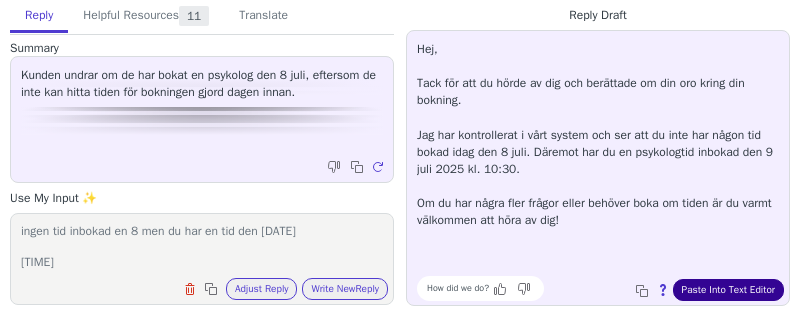 click on "Paste Into Text Editor" at bounding box center (728, 290) 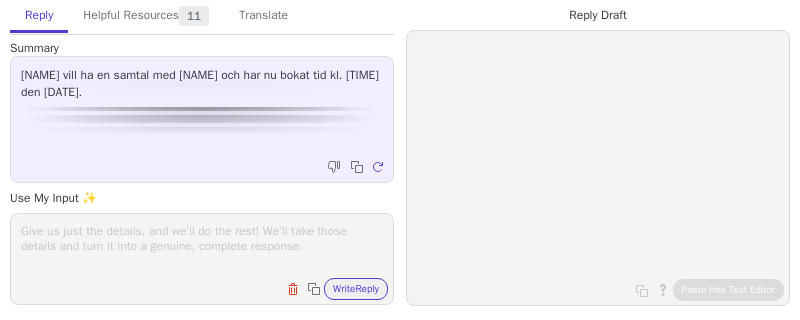 scroll, scrollTop: 0, scrollLeft: 0, axis: both 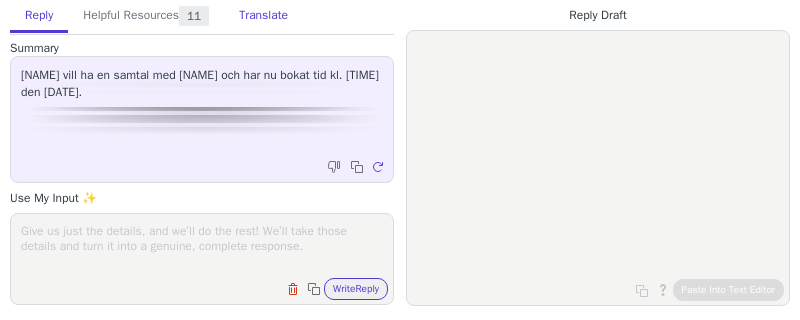 click on "Translate" at bounding box center [263, 16] 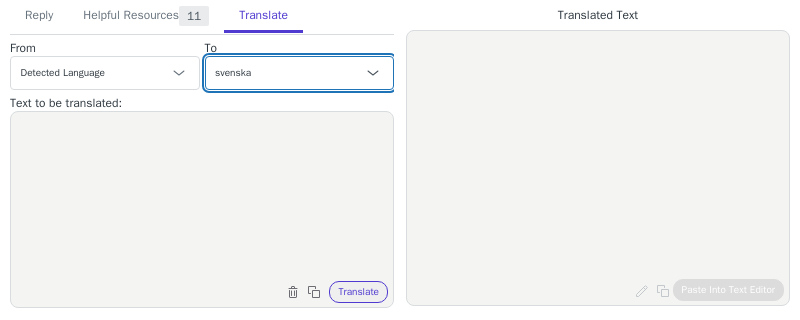 click on "Czech engelska (USA) - English (United States) danska - dansk nederländska - Nederlands French French (Canada) German Italian Japanese Korean norskt bokmål - norsk bokmål Polish Portuguese Portuguese (Brazil) Slovak Spanish svenska engelska (Storbritannien) - English (United Kingdom) nederländska (Belgien) - Nederlands (België) svenska (Sverige)" at bounding box center [300, 73] 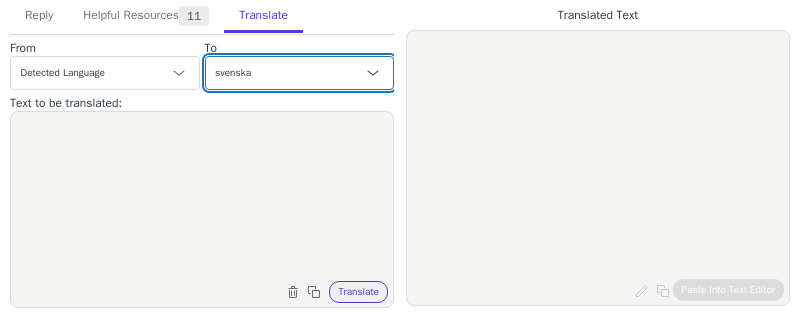 select on "da" 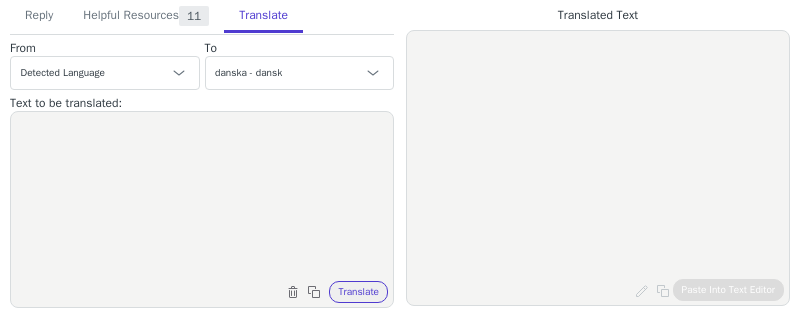 drag, startPoint x: 235, startPoint y: 193, endPoint x: 207, endPoint y: 138, distance: 61.7171 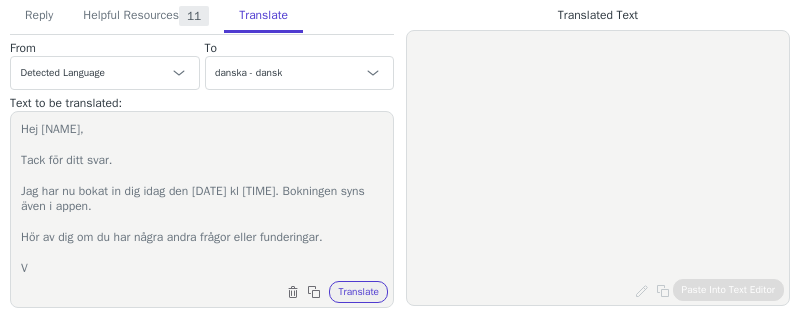 scroll, scrollTop: 4, scrollLeft: 0, axis: vertical 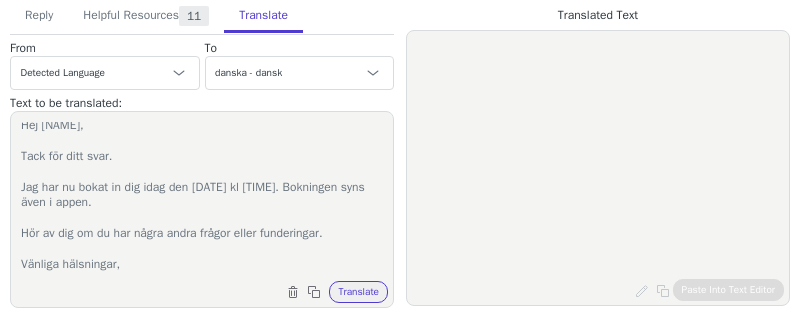 type on "Hej [NAME],
Tack för ditt svar.
Jag har nu bokat in dig idag den [DATE] kl [TIME]. Bokningen syns även i appen.
Hör av dig om du har några andra frågor eller funderingar.
Vänliga hälsningar," 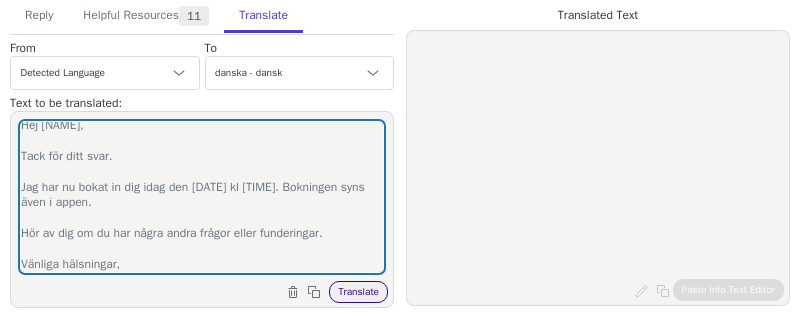 drag, startPoint x: 207, startPoint y: 138, endPoint x: 350, endPoint y: 285, distance: 205.08047 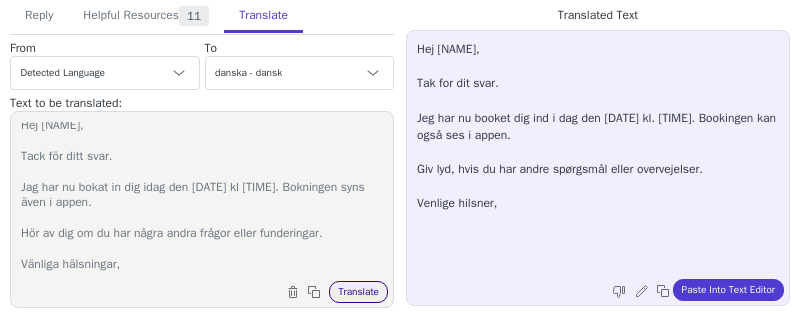click on "Paste Into Text Editor" at bounding box center [728, 290] 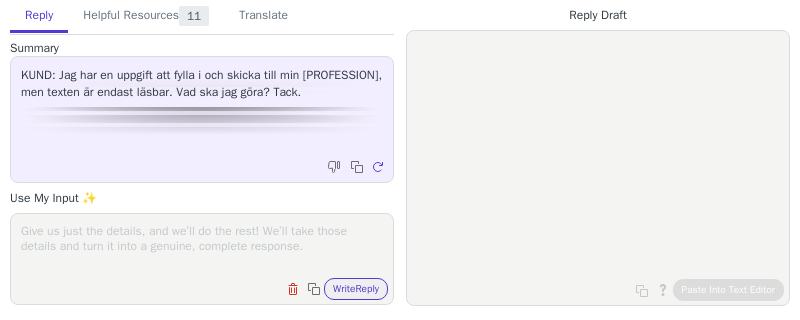 scroll, scrollTop: 0, scrollLeft: 0, axis: both 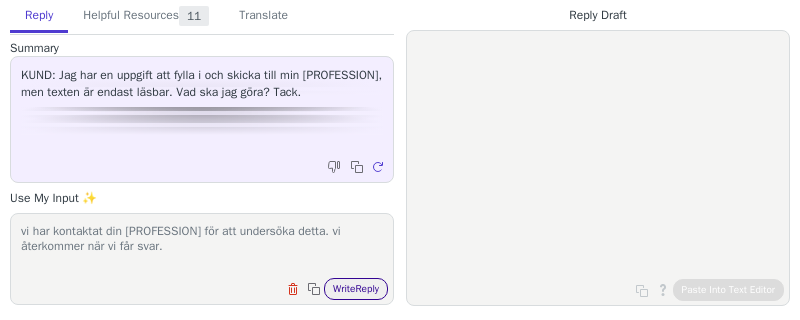 type on "vi har kontaktat din [PROFESSION] för att undersöka detta. vi återkommer när vi får svar." 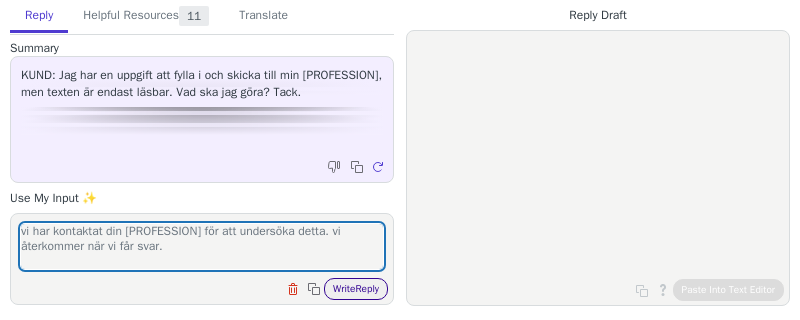 click on "Write  Reply" at bounding box center (356, 289) 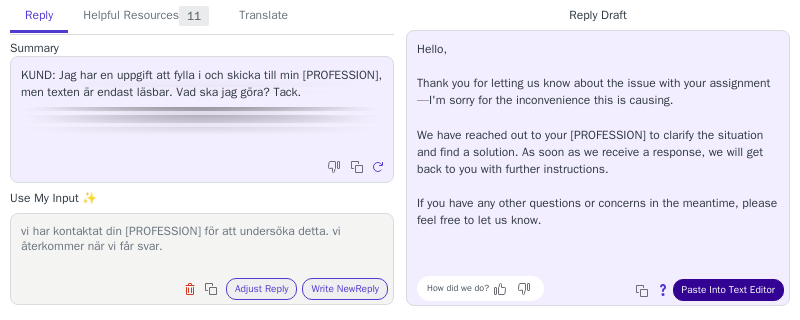 click on "Paste Into Text Editor" at bounding box center (728, 290) 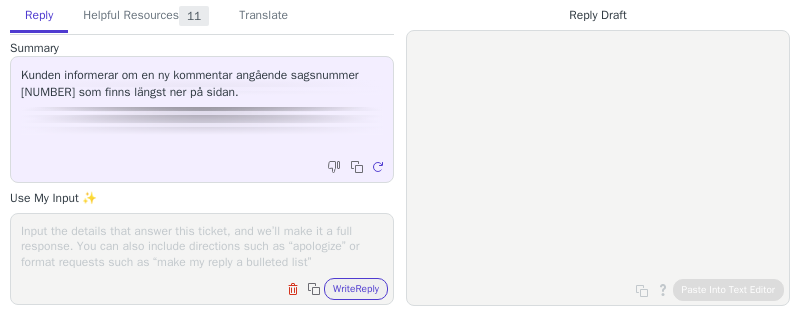scroll, scrollTop: 0, scrollLeft: 0, axis: both 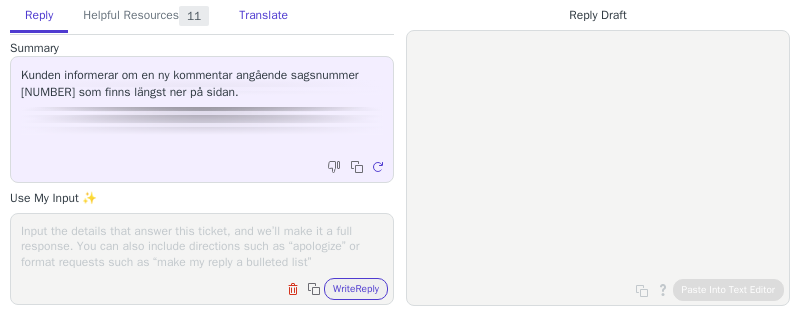 click on "Translate" at bounding box center (263, 16) 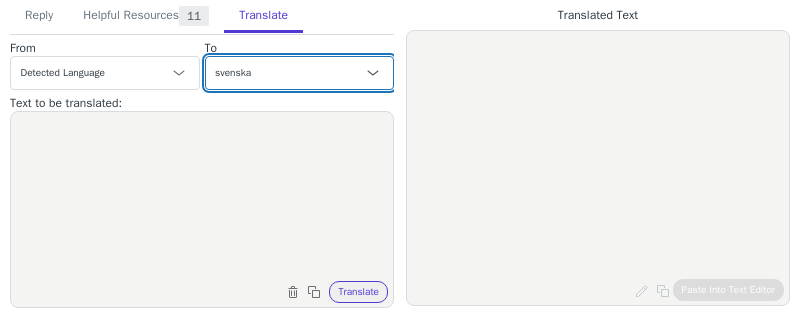 click on "Czech engelska (USA) - English (United States) danska - dansk nederländska - Nederlands French French (Canada) German Italian Japanese Korean norskt bokmål - norsk bokmål Polish Portuguese Portuguese (Brazil) Slovak Spanish svenska engelska (Storbritannien) - English (United Kingdom) nederländska (Belgien) - Nederlands (België) svenska (Sverige)" at bounding box center (300, 73) 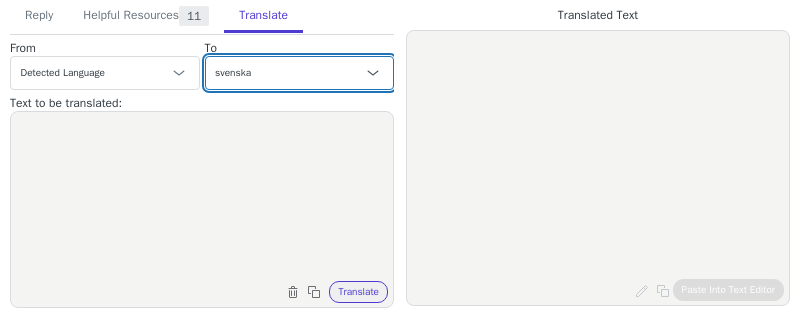 select on "da" 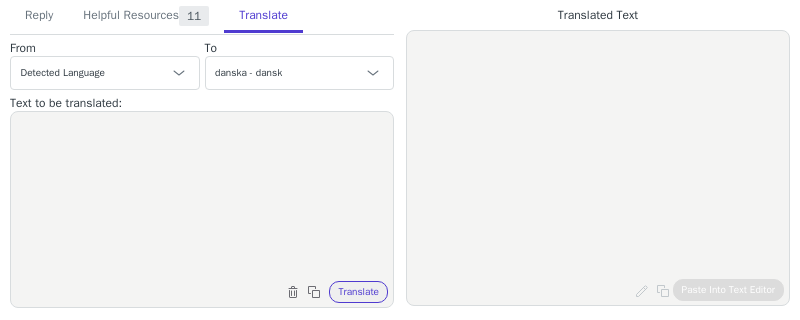 click at bounding box center [202, 197] 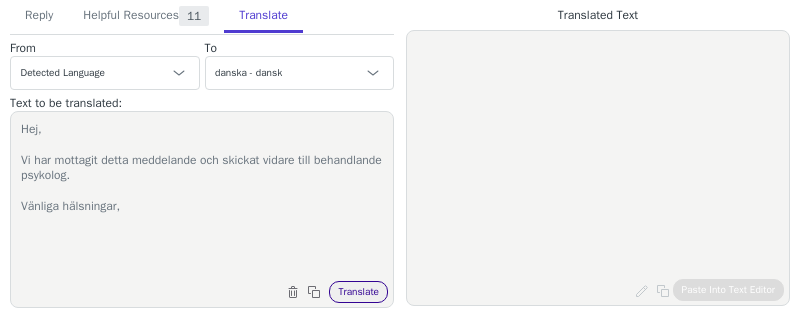 type on "Hej,
Vi har mottagit detta meddelande och skickat vidare till behandlande psykolog.
Vänliga hälsningar," 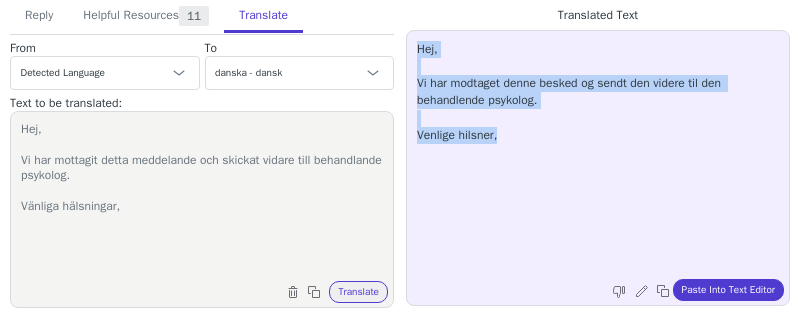drag, startPoint x: 535, startPoint y: 155, endPoint x: 412, endPoint y: 47, distance: 163.68567 